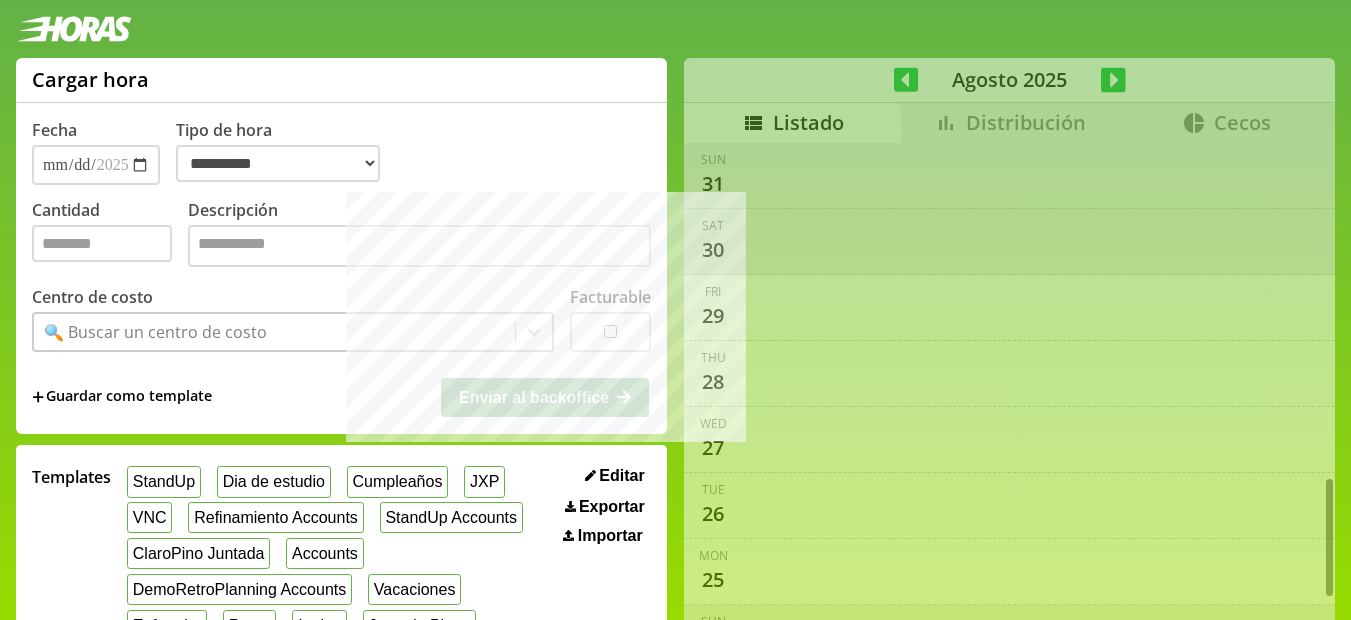scroll, scrollTop: 321, scrollLeft: 0, axis: vertical 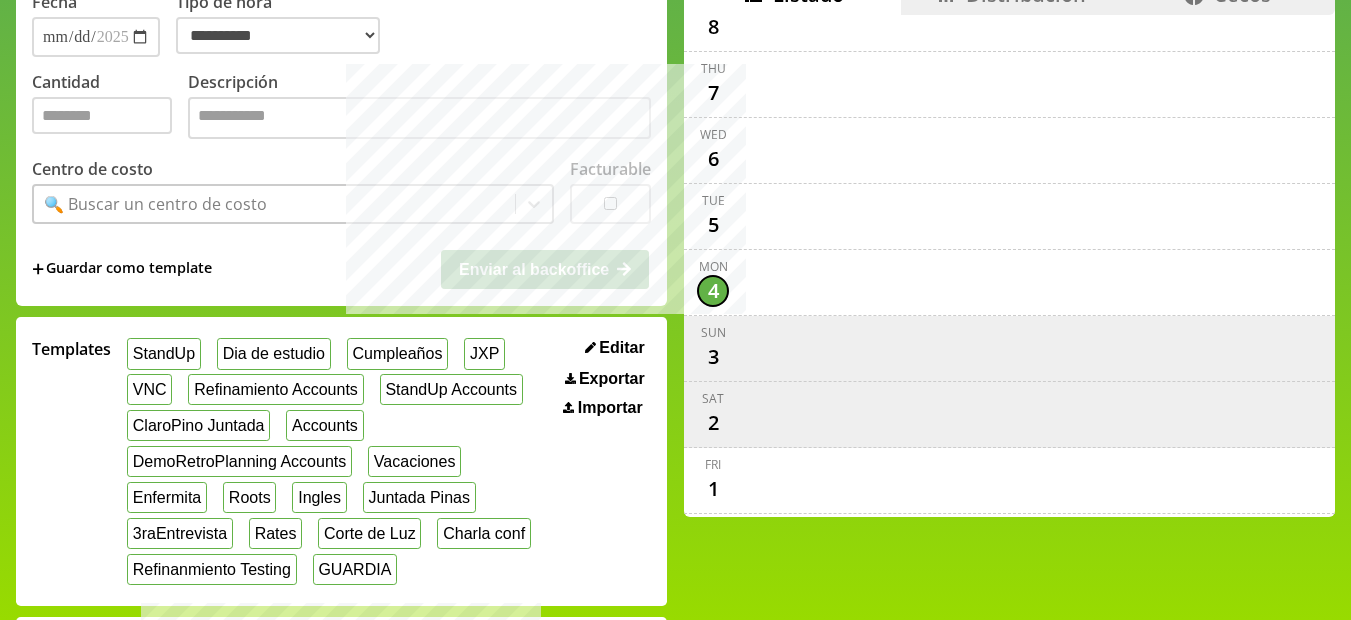 click at bounding box center [1031, 480] 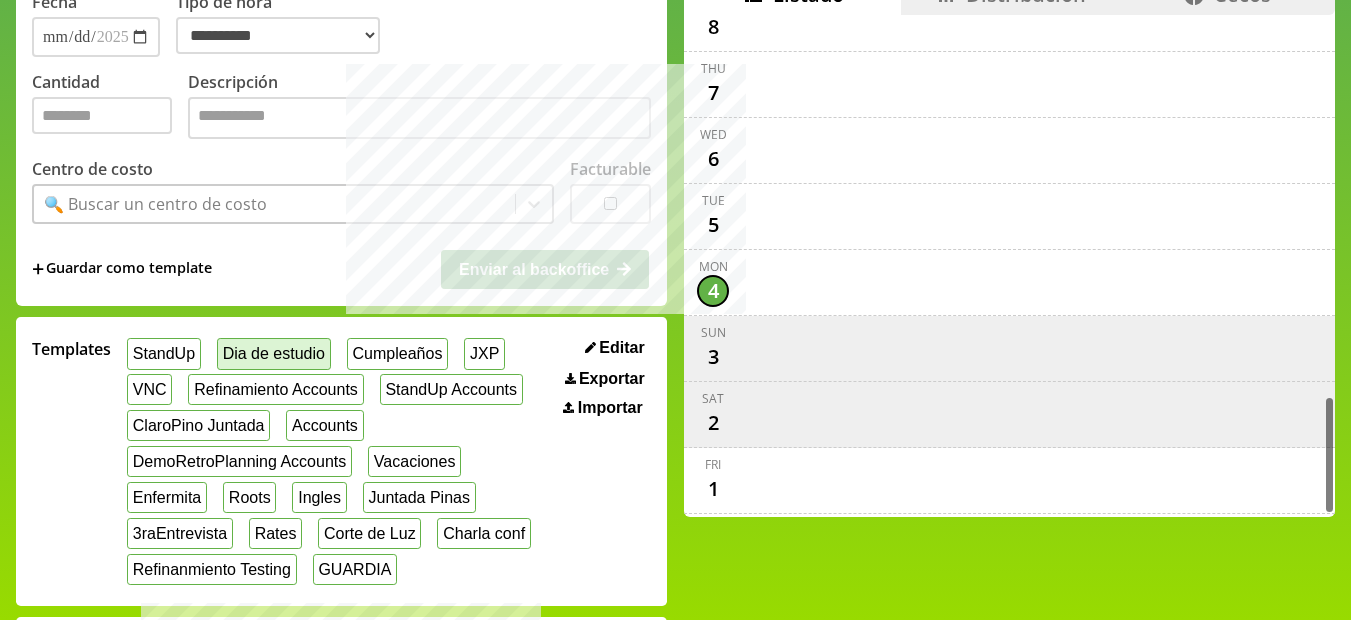 click on "Dia de estudio" at bounding box center (274, 353) 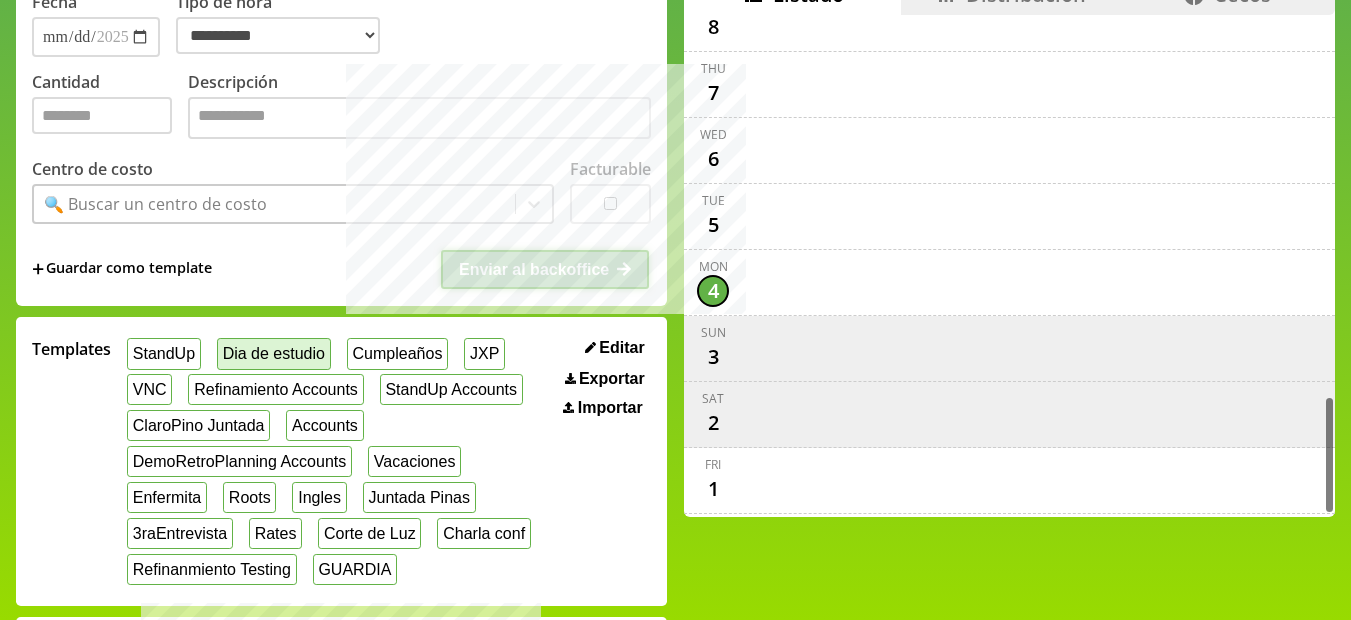 select on "**********" 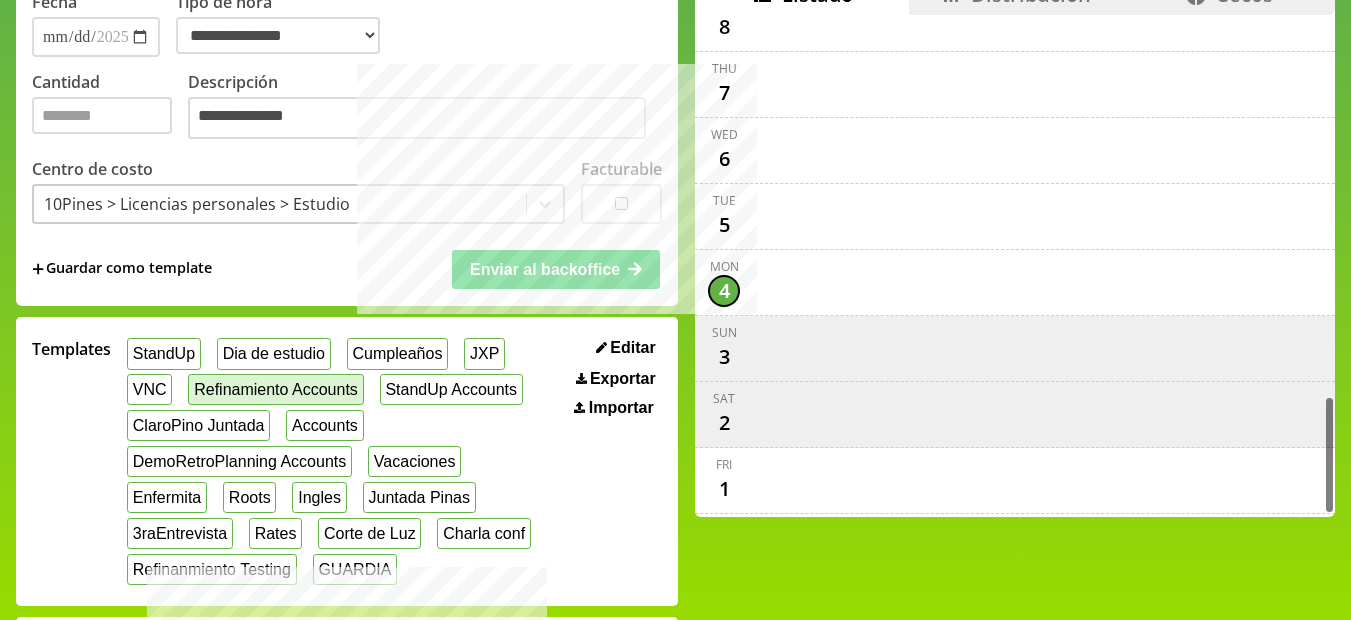click on "Refinamiento Accounts" at bounding box center [275, 389] 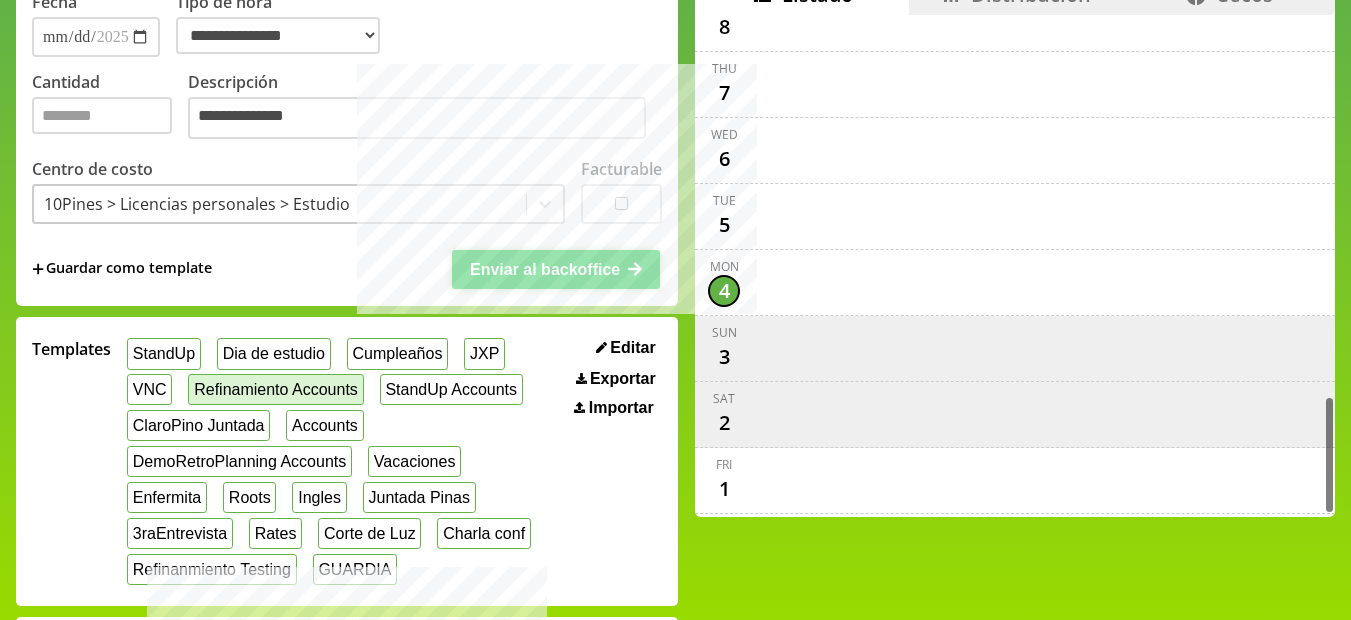 select on "**********" 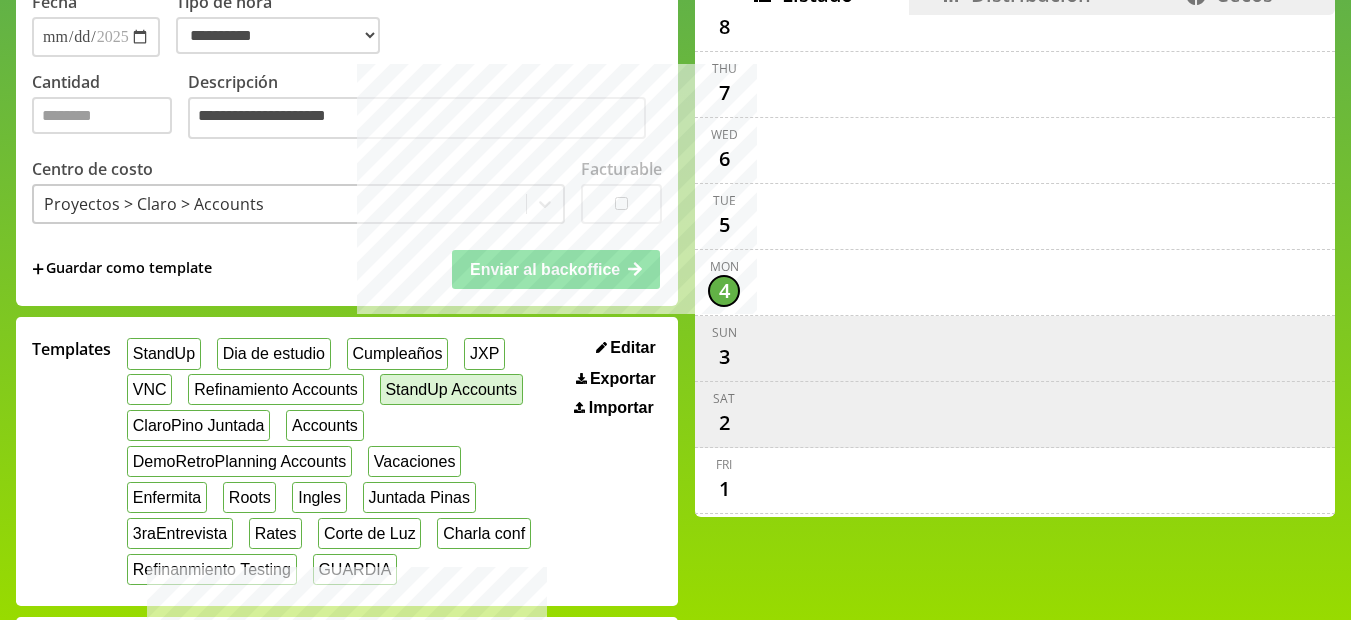 click on "StandUp Accounts" at bounding box center (451, 389) 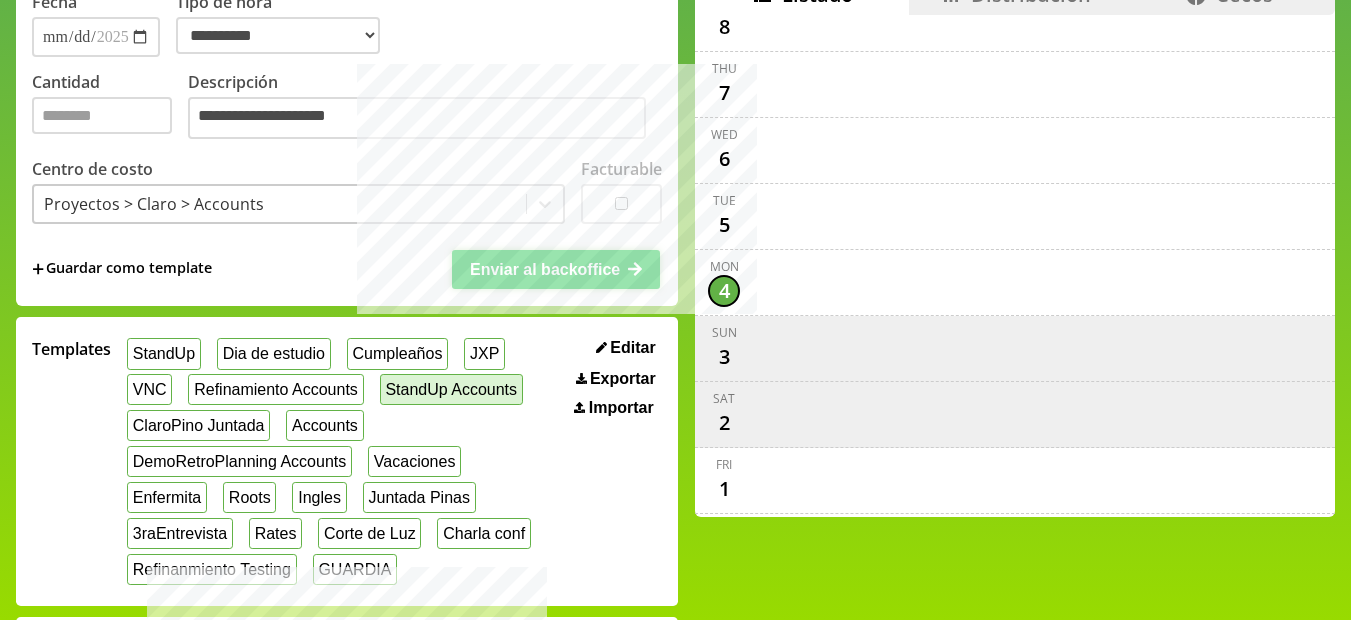 type on "***" 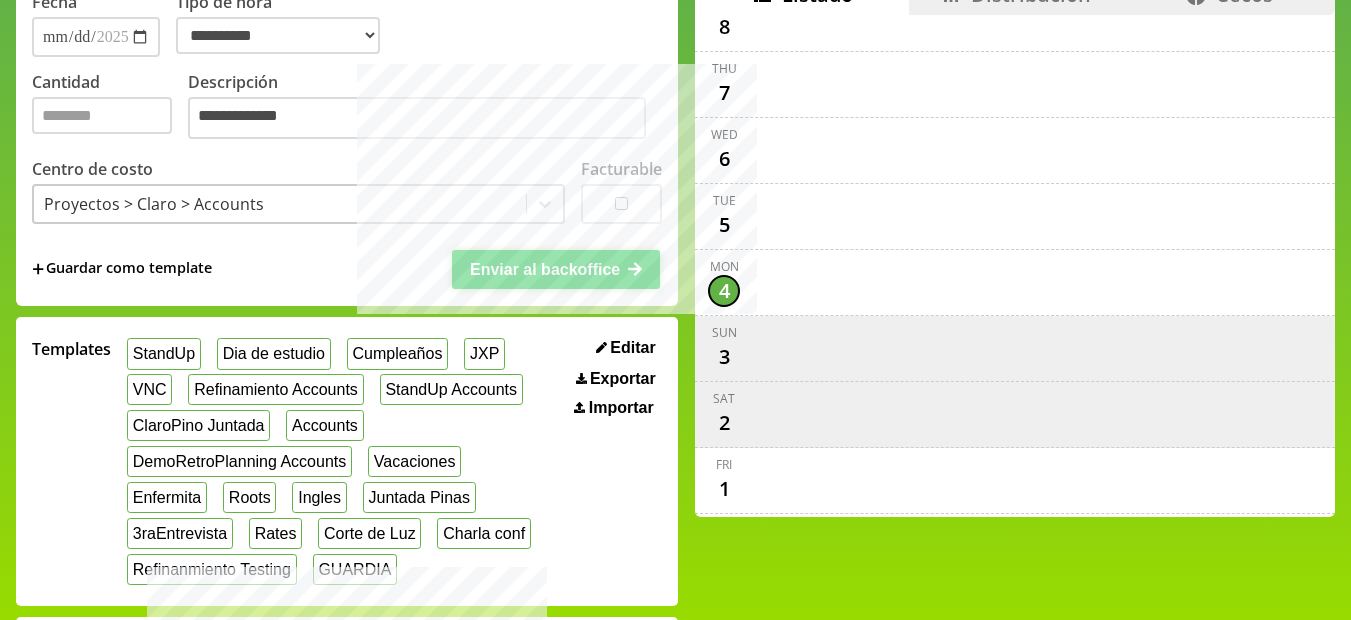 click on "Enviar al backoffice" at bounding box center (545, 269) 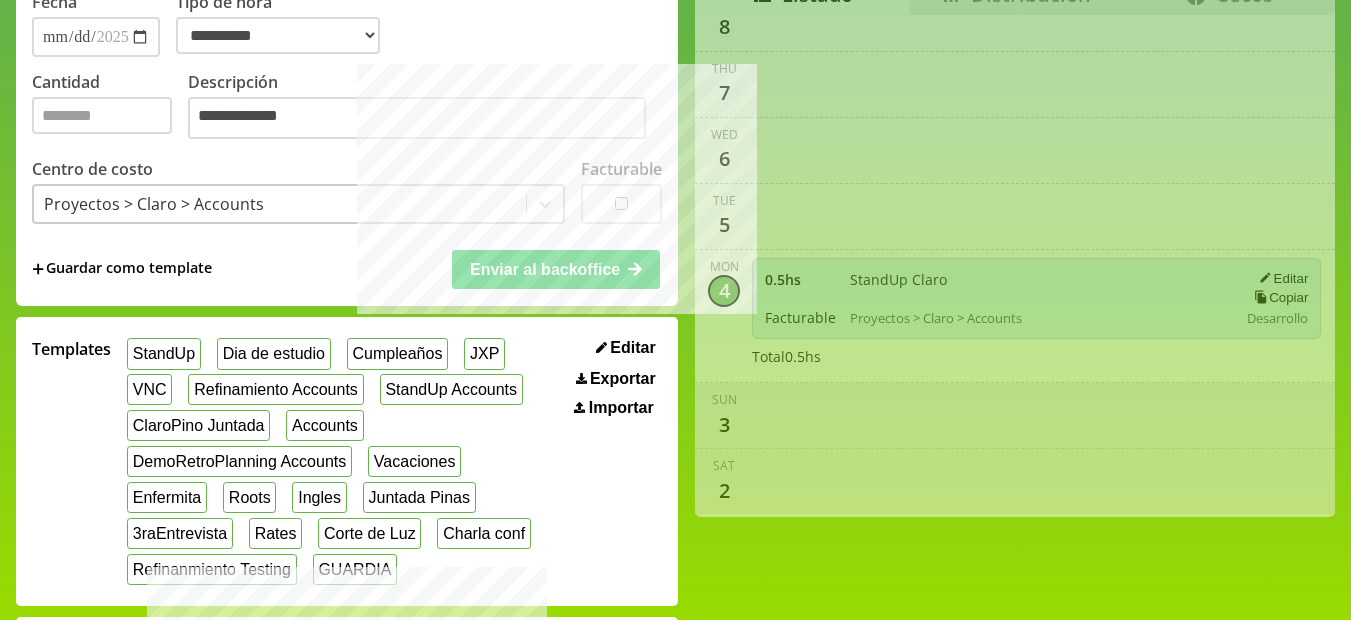 type 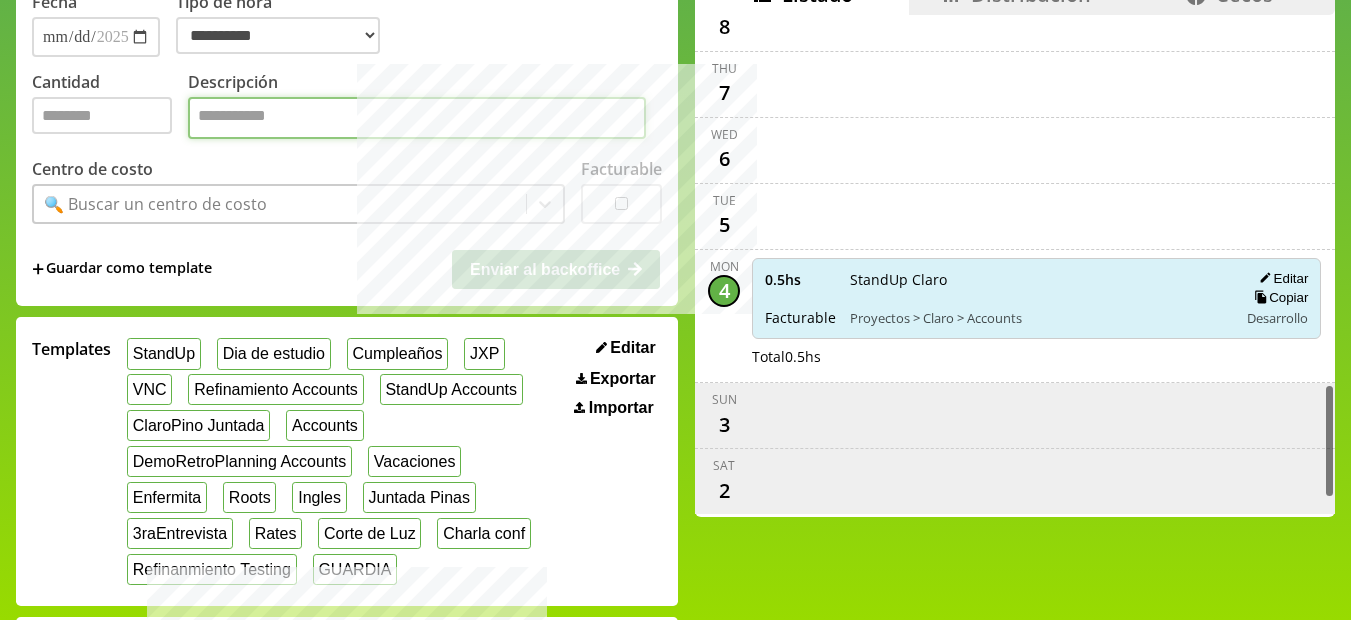 click on "Descripción" at bounding box center (417, 118) 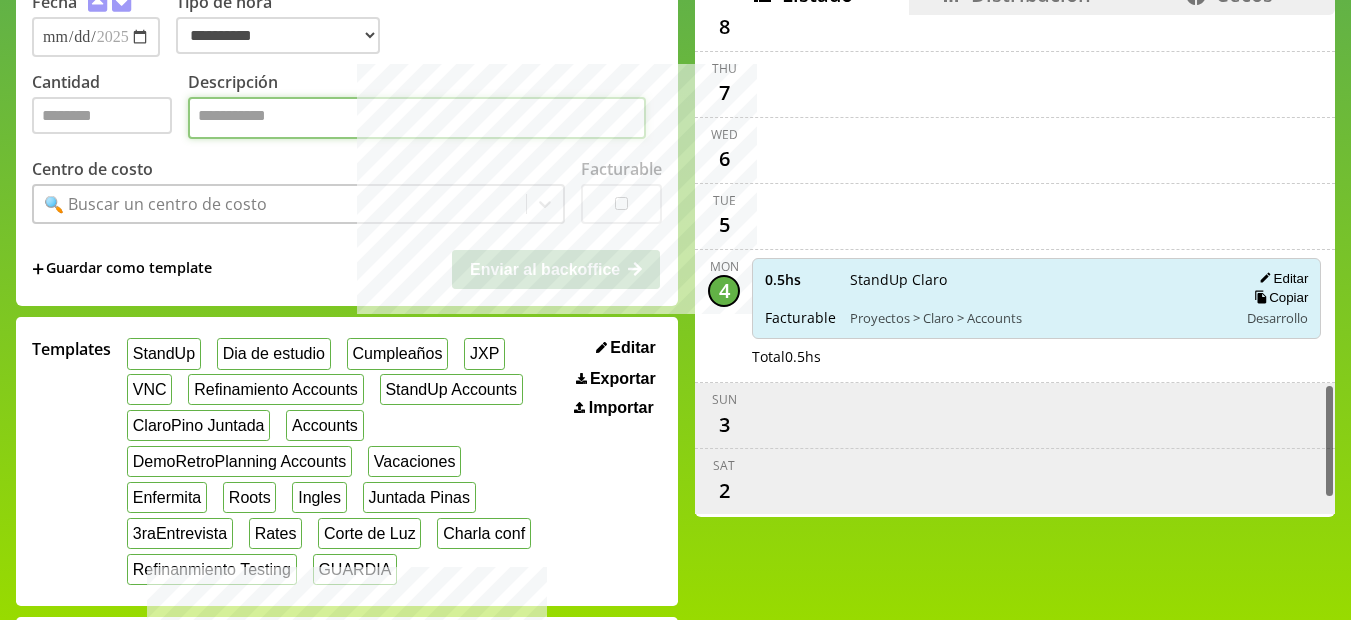 paste on "********" 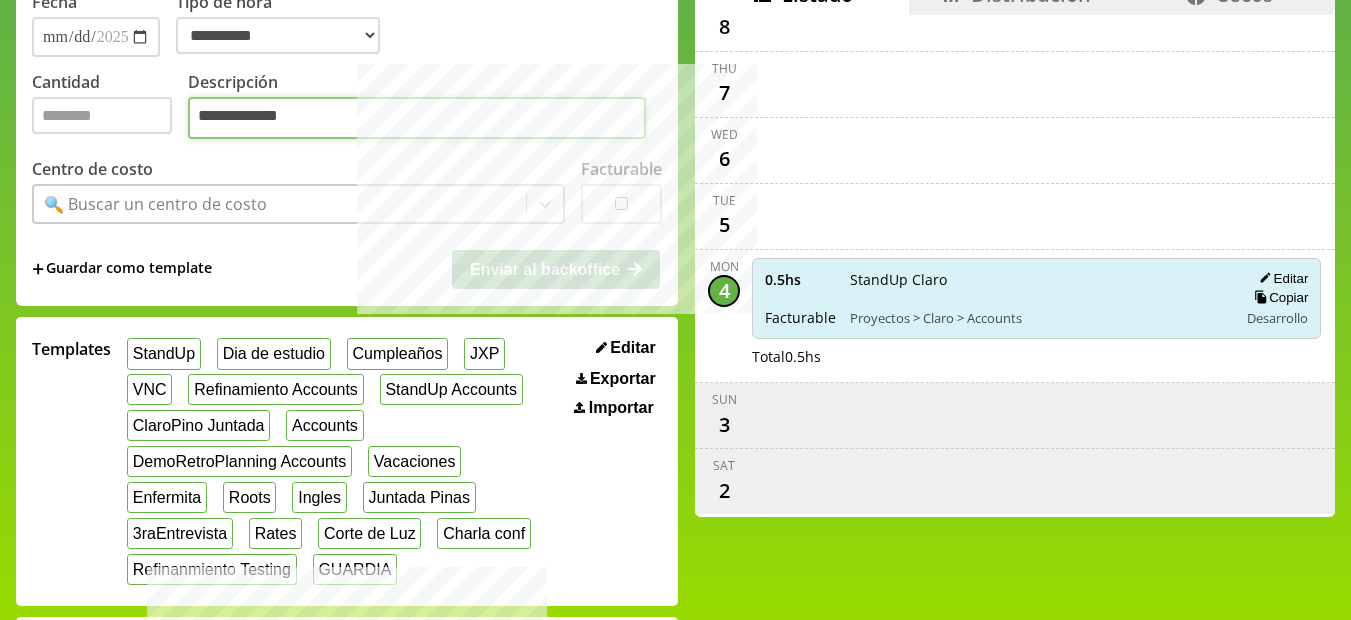 type on "**********" 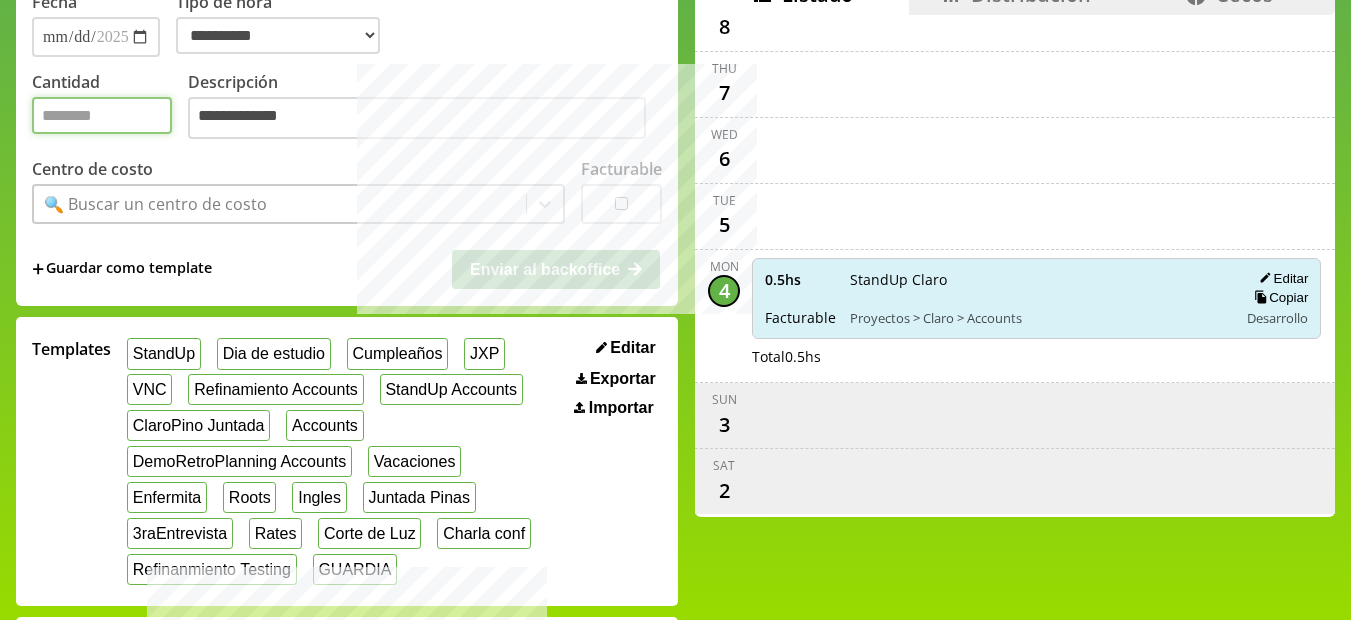 click on "Cantidad" at bounding box center [102, 115] 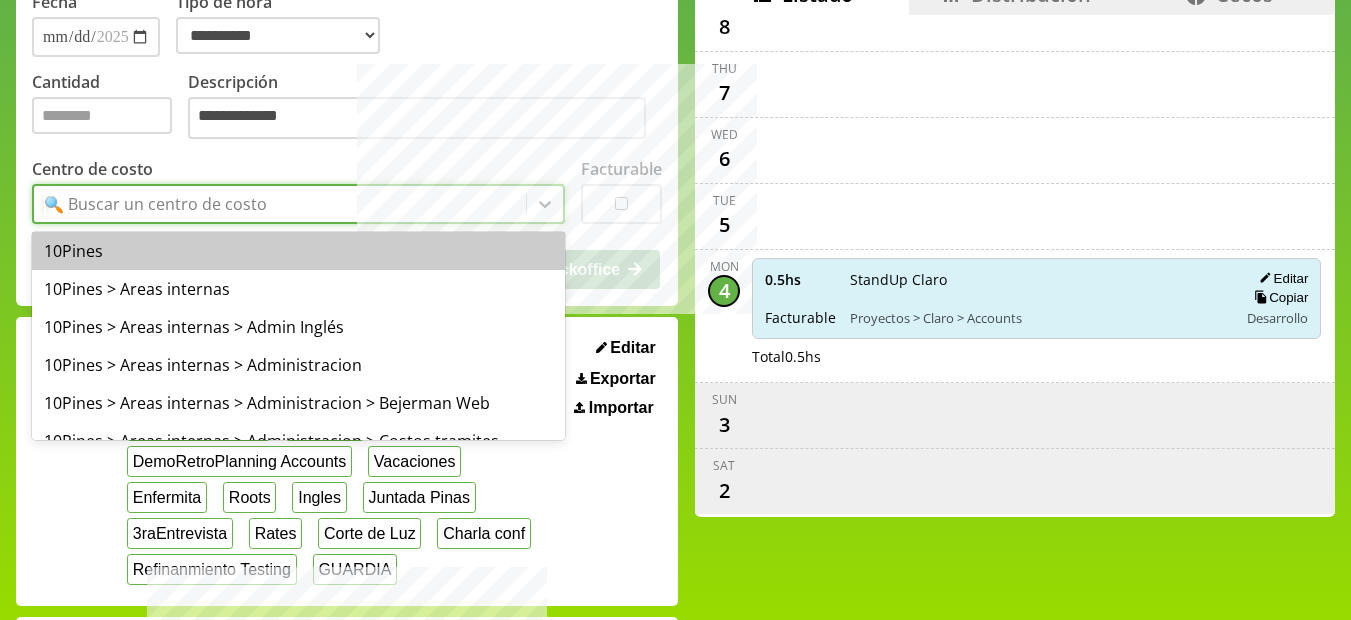 click on "🔍 Buscar un centro de costo" at bounding box center (280, 204) 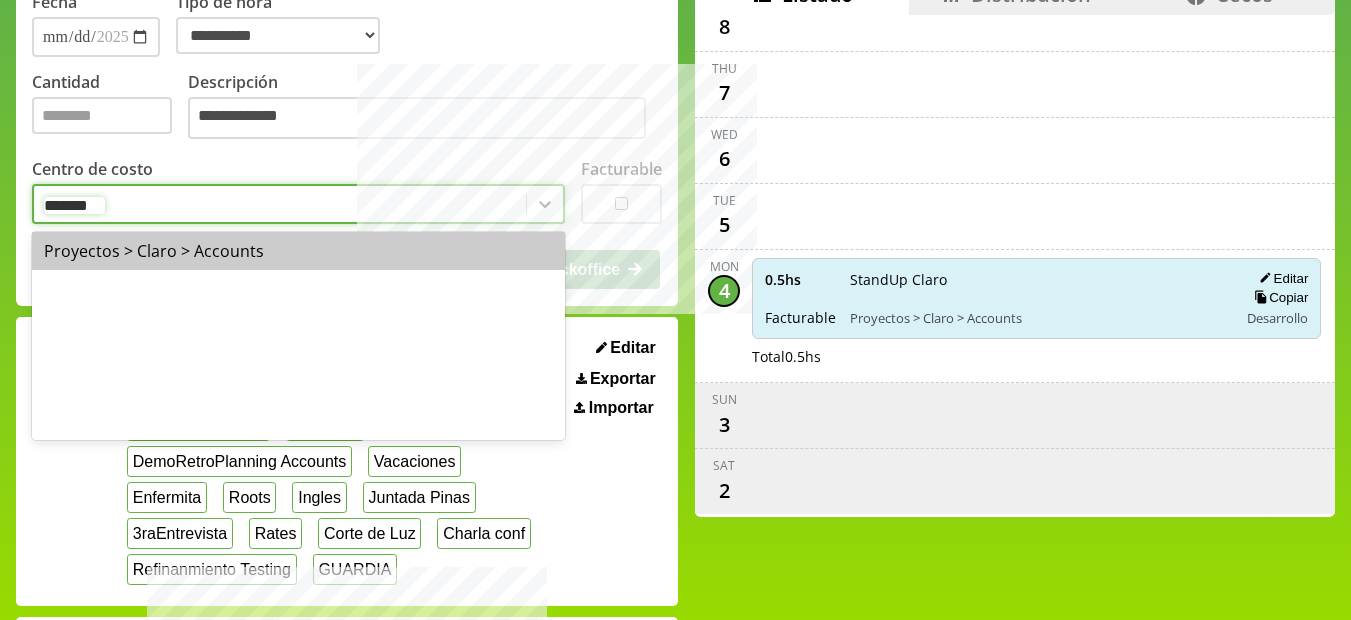 type on "********" 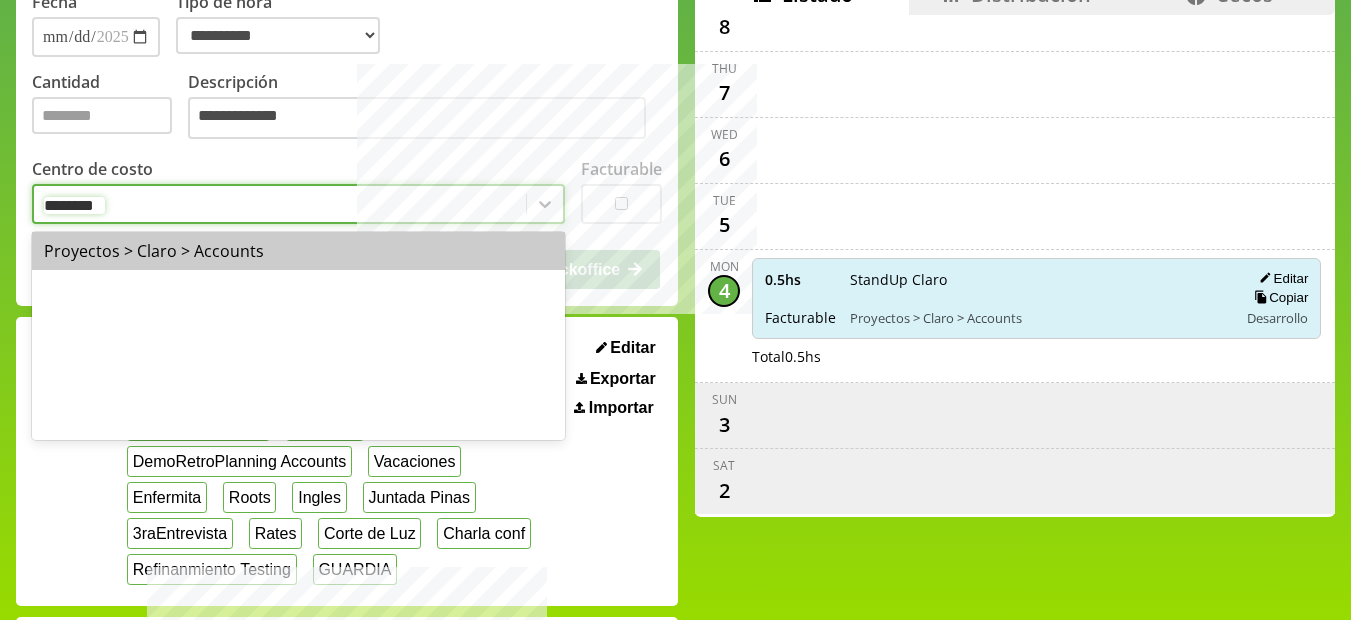 type 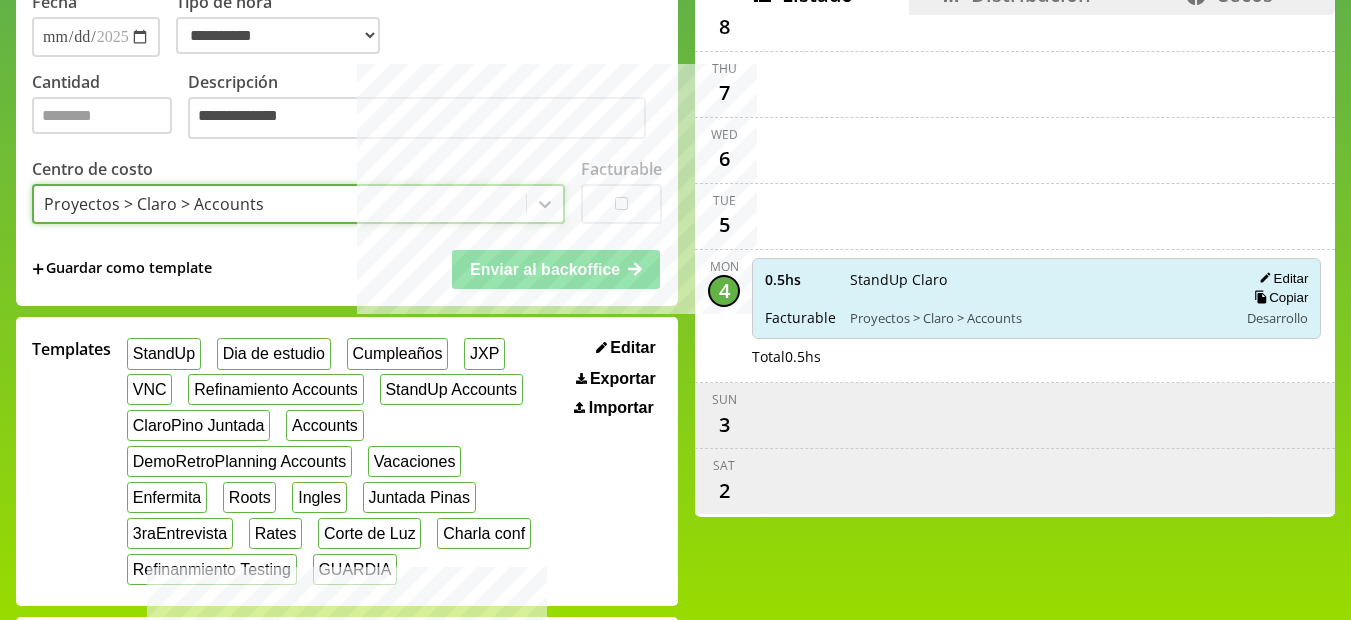 drag, startPoint x: 595, startPoint y: 193, endPoint x: 597, endPoint y: 222, distance: 29.068884 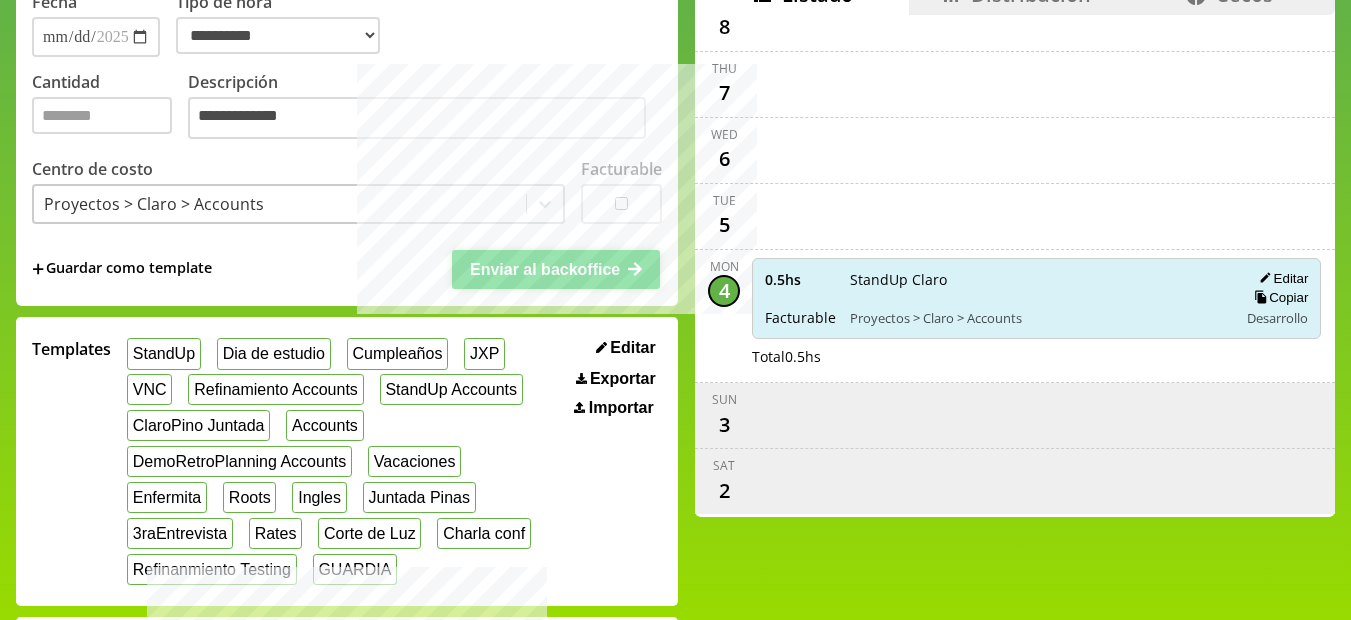 click on "Enviar al backoffice" at bounding box center [545, 269] 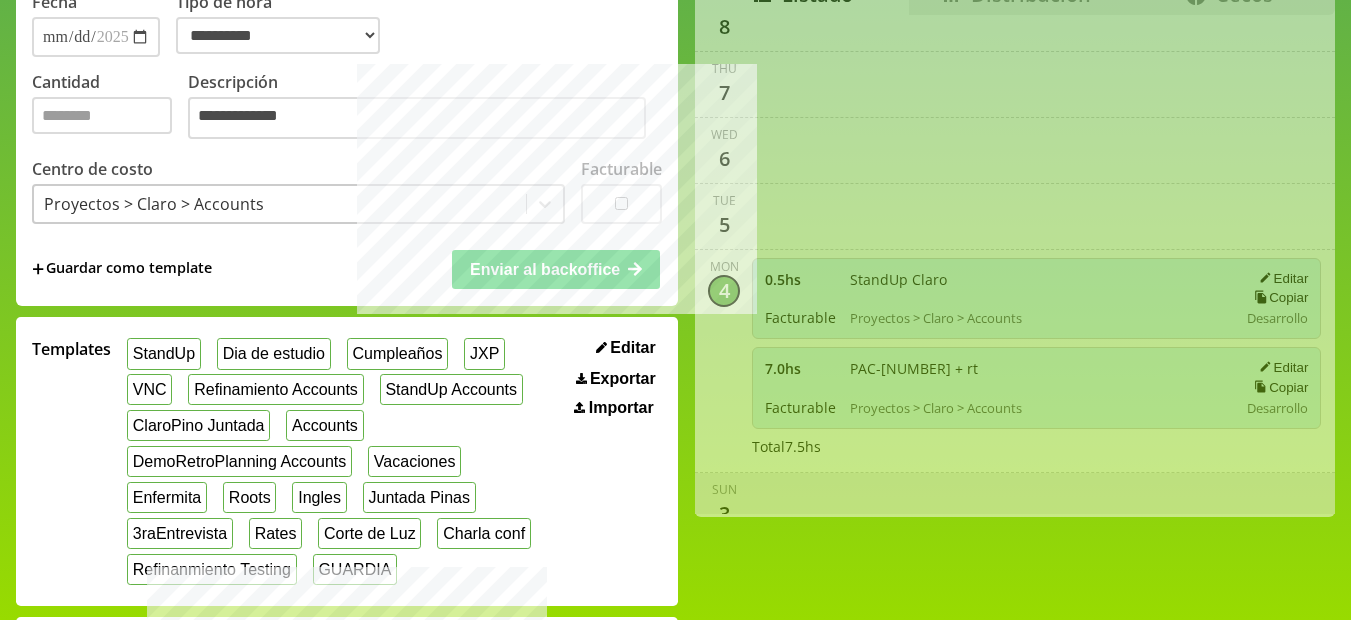 type 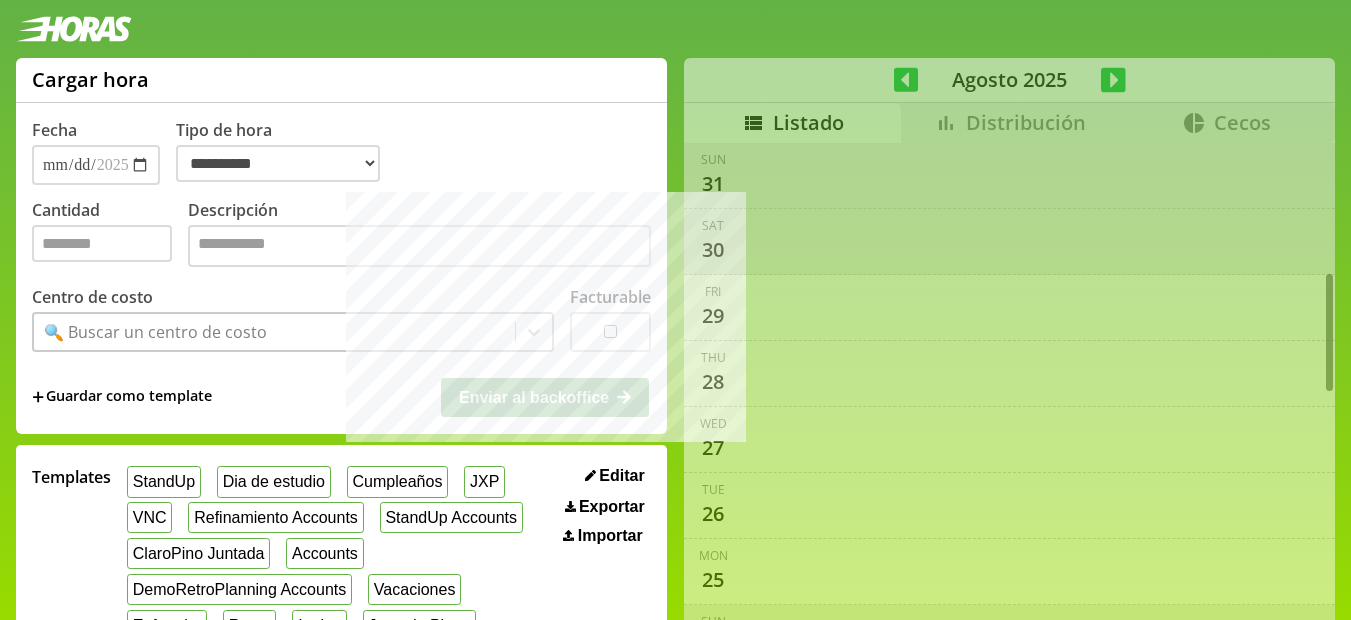 select on "**********" 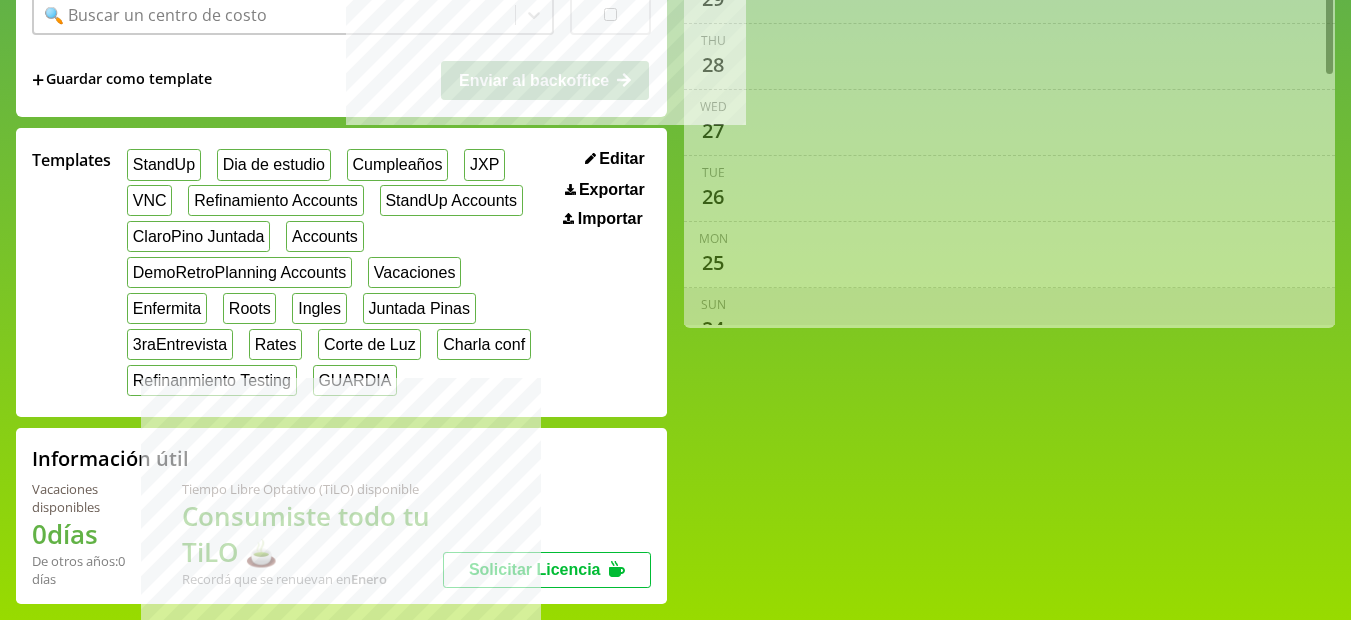 scroll, scrollTop: 995, scrollLeft: 0, axis: vertical 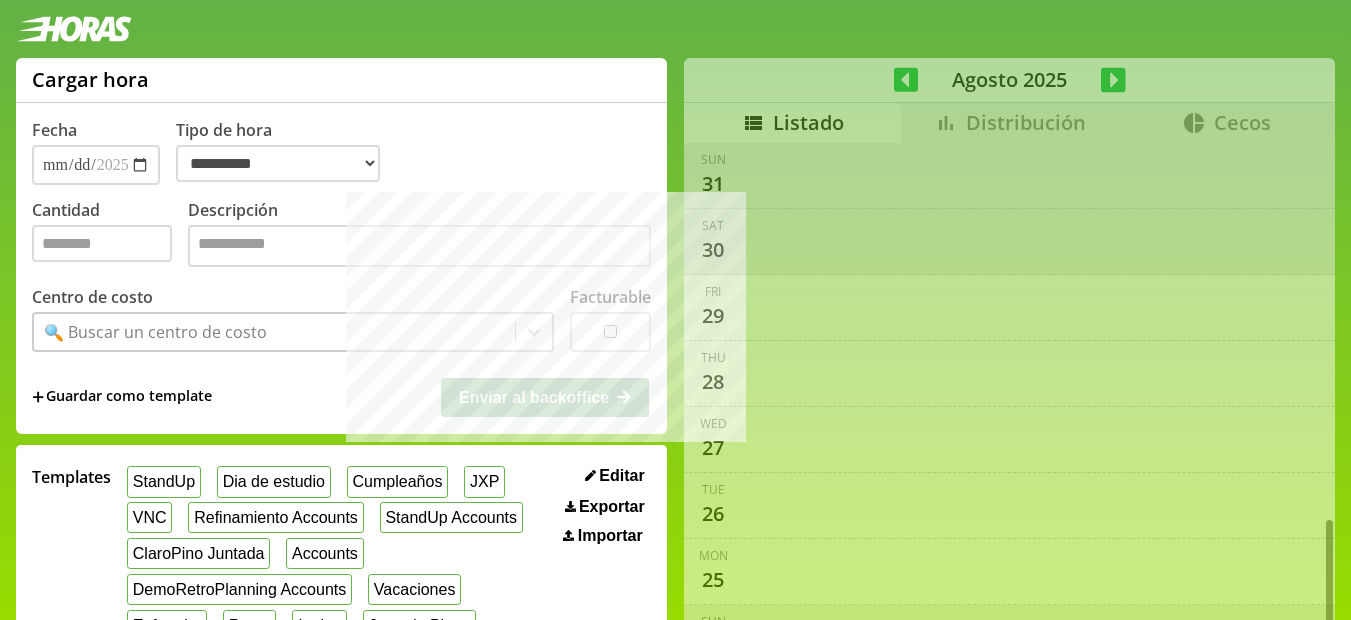 select on "**********" 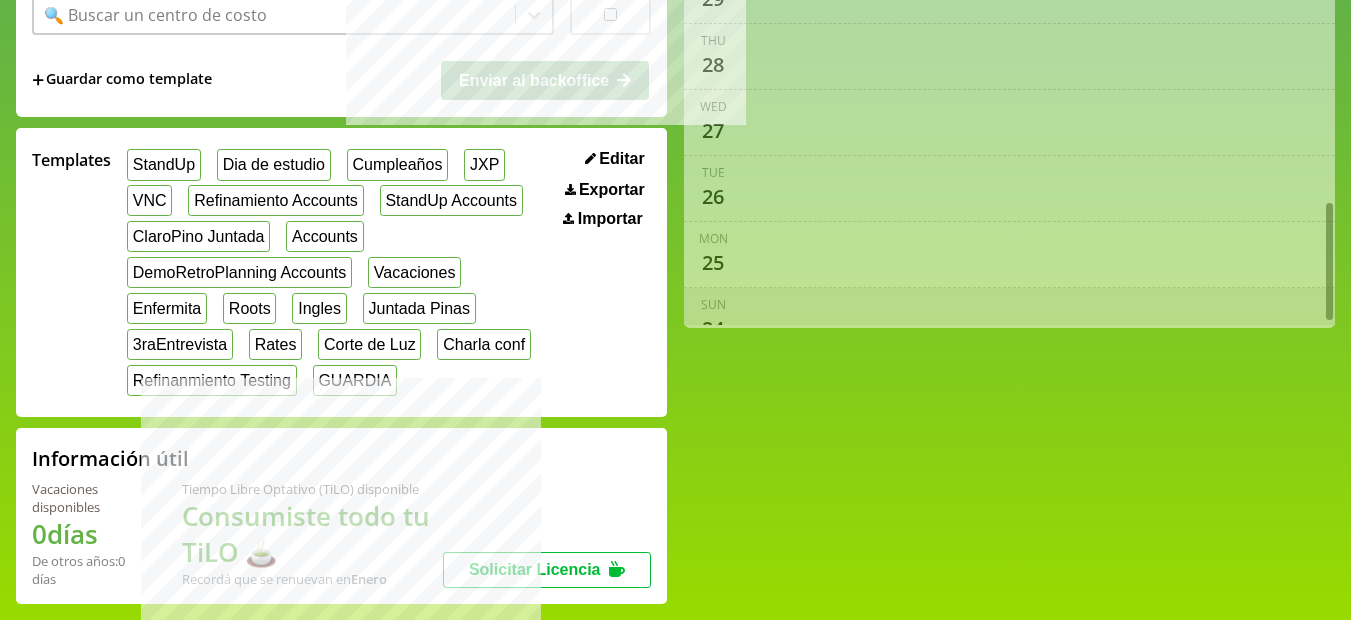 scroll, scrollTop: 1547, scrollLeft: 0, axis: vertical 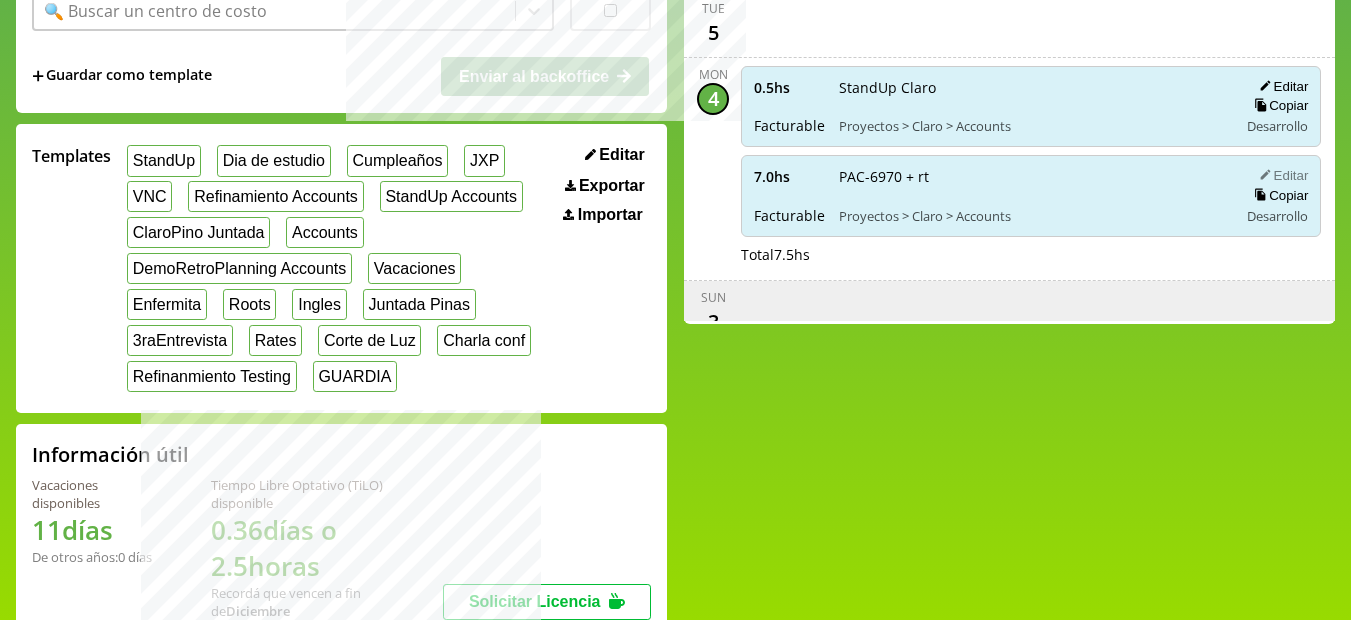 click on "Editar" at bounding box center (1280, 175) 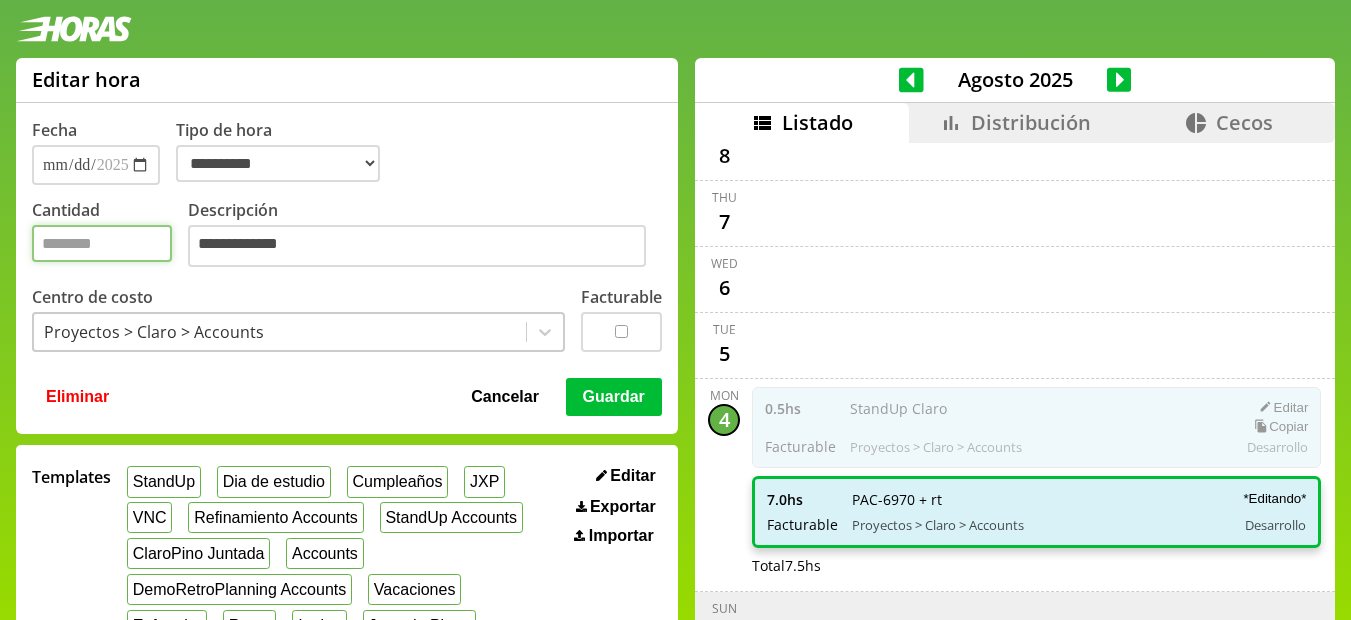 click on "*" at bounding box center [102, 243] 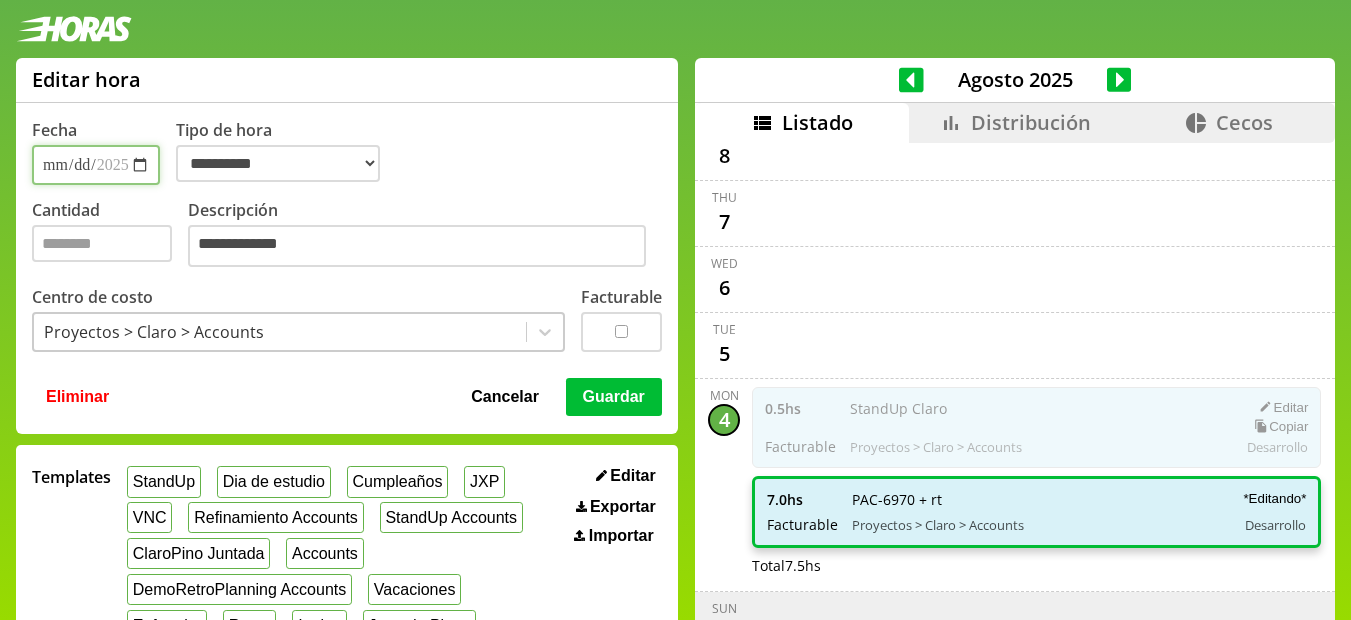 type 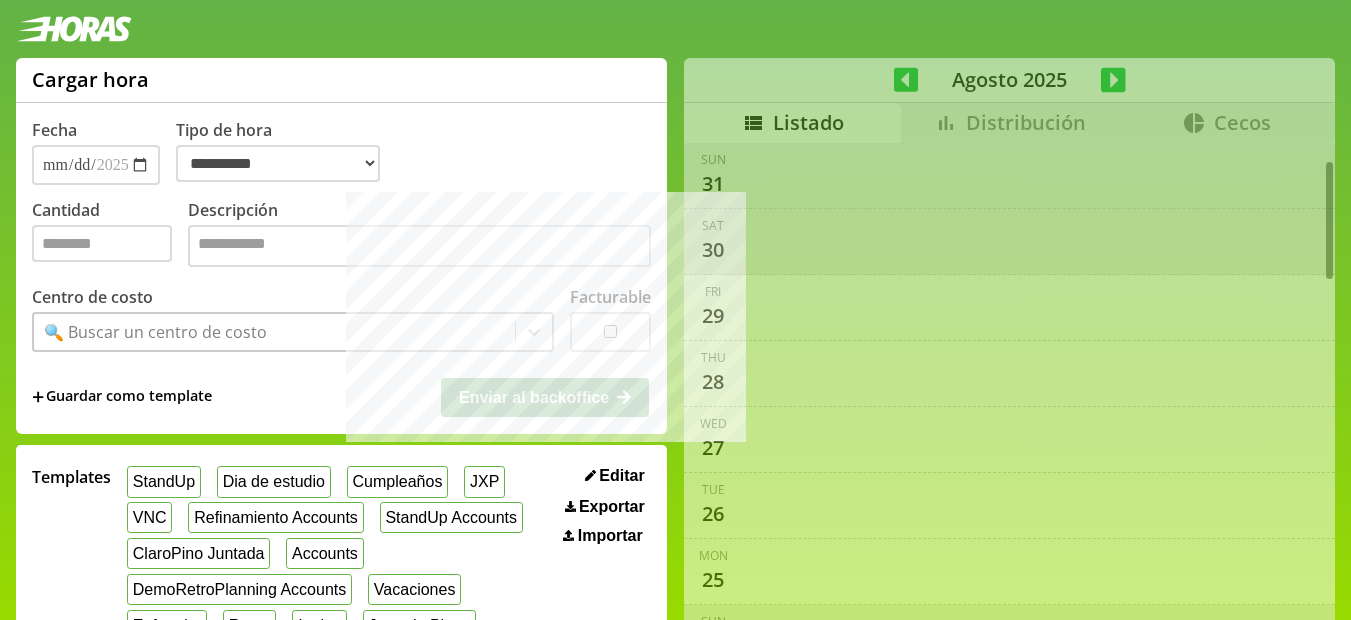 select on "**********" 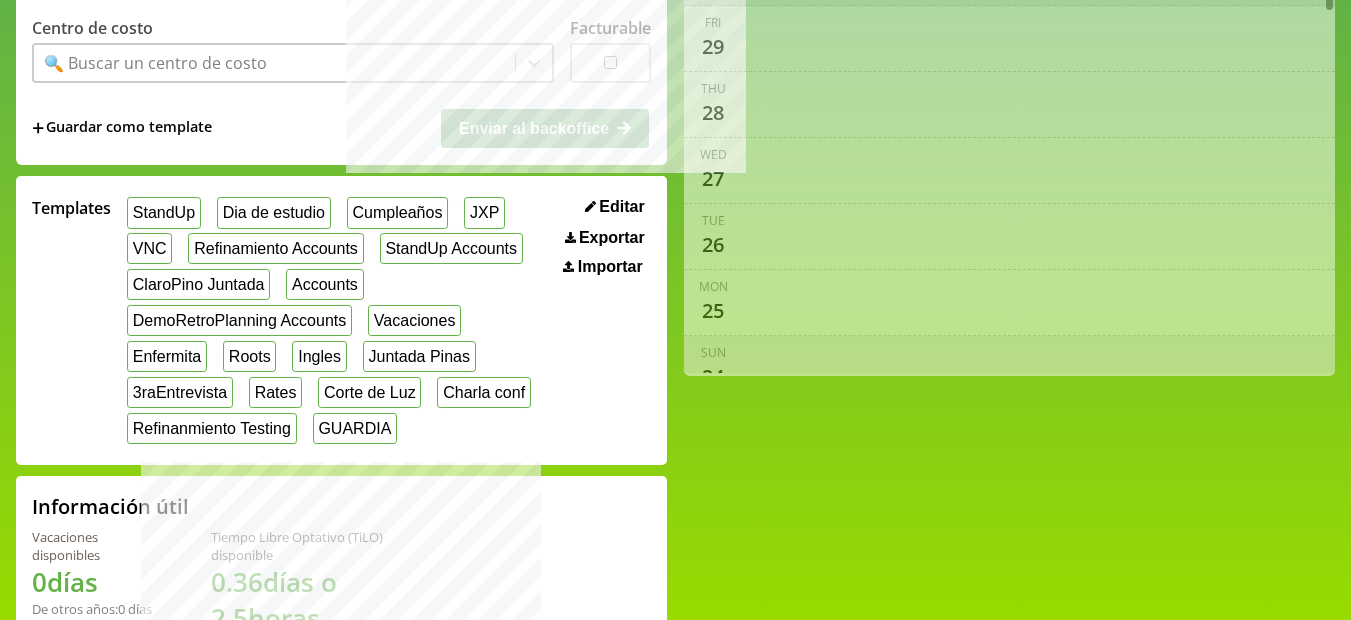 scroll, scrollTop: 352, scrollLeft: 0, axis: vertical 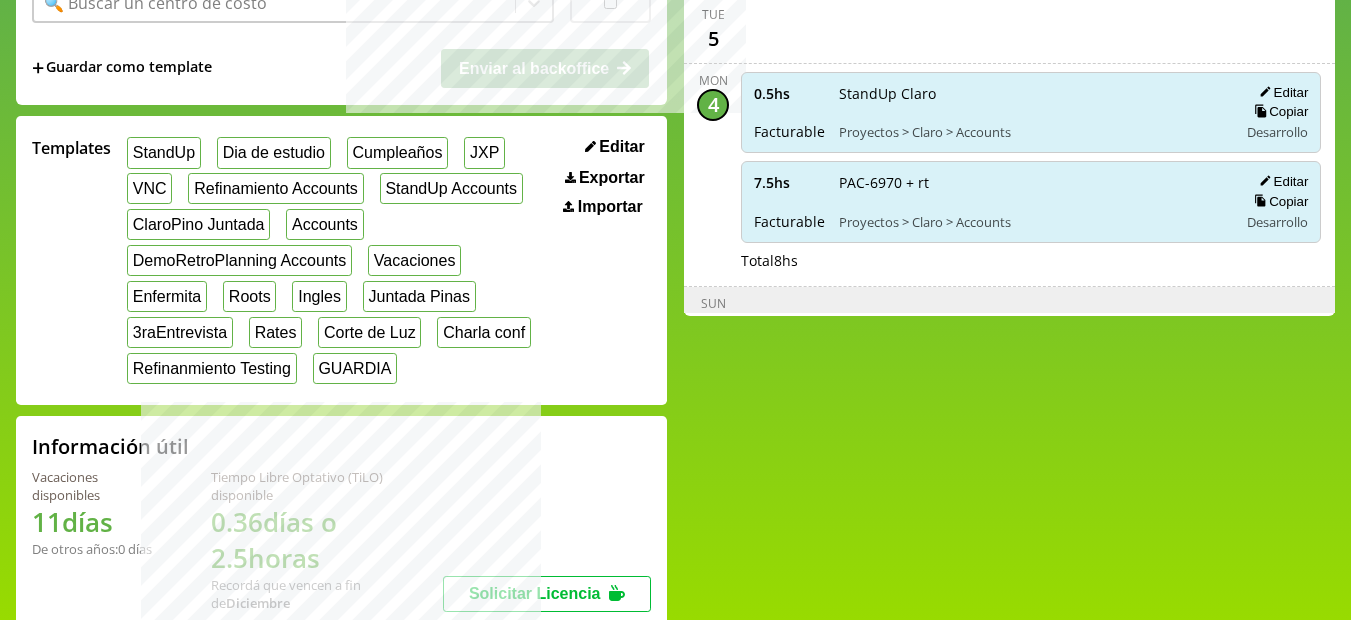 click on "7.5  hs  Facturable PAC-6970 + rt Proyectos > Claro > Accounts Editar Copiar Desarrollo" at bounding box center (1031, 202) 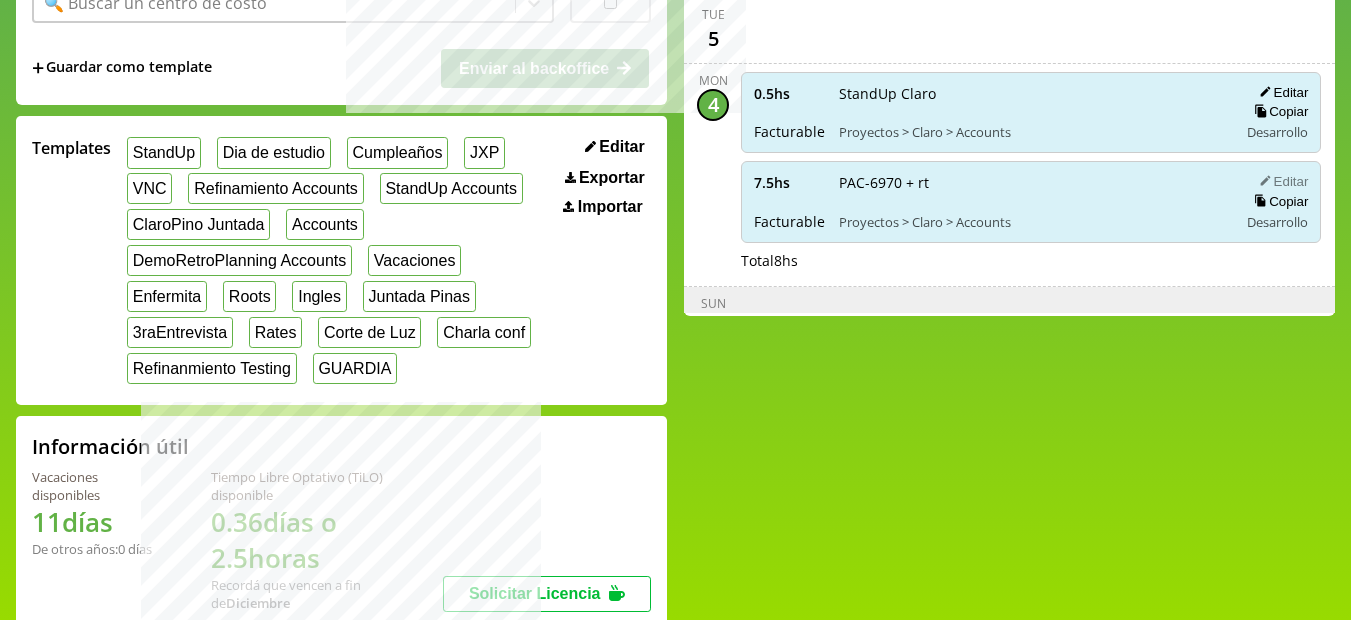 click on "Editar" at bounding box center [1280, 181] 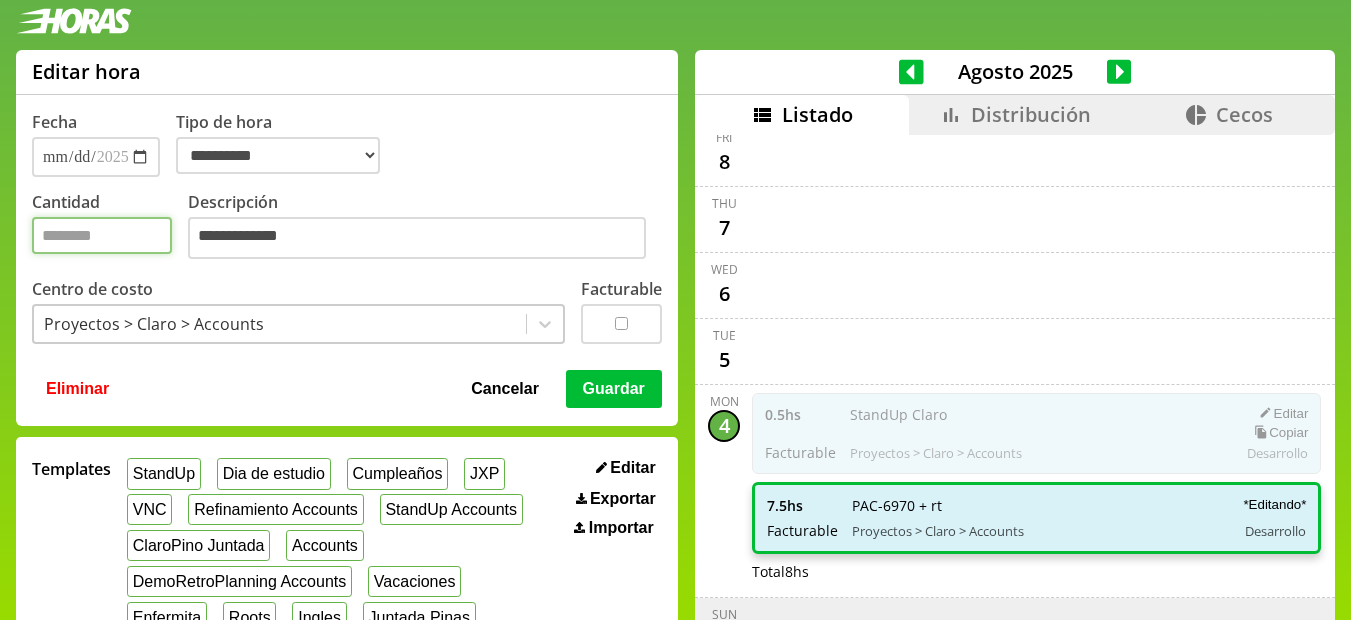 click on "***" at bounding box center [102, 235] 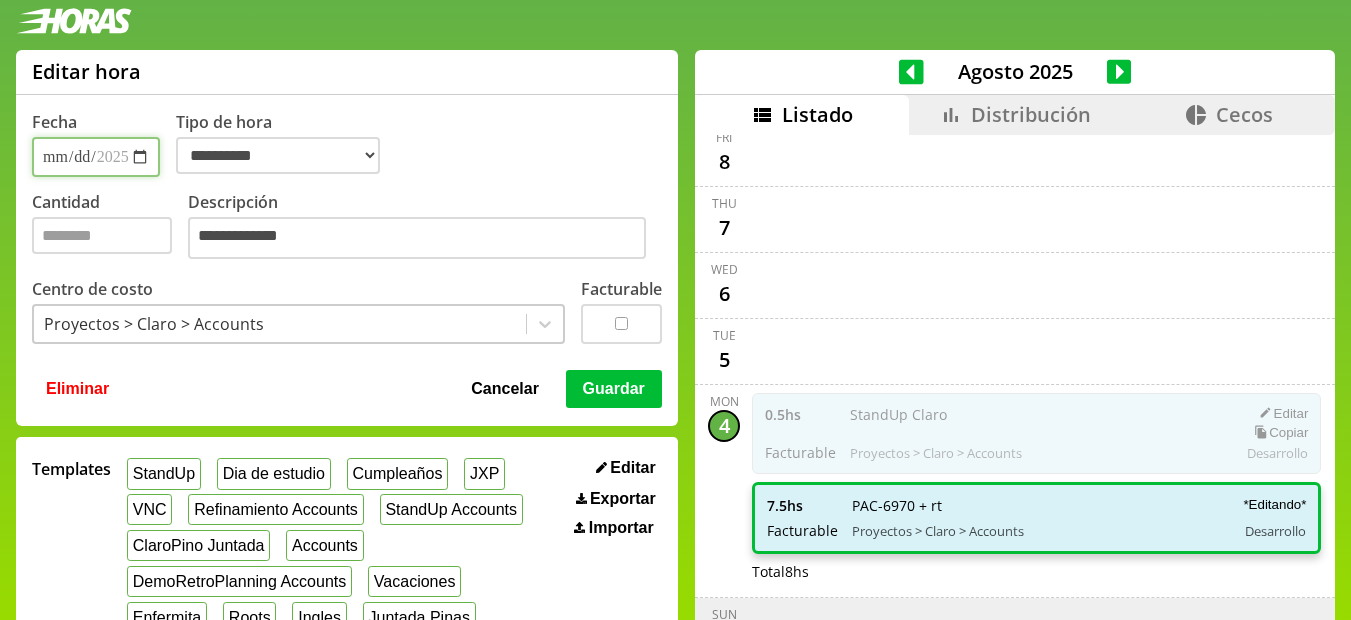 type 